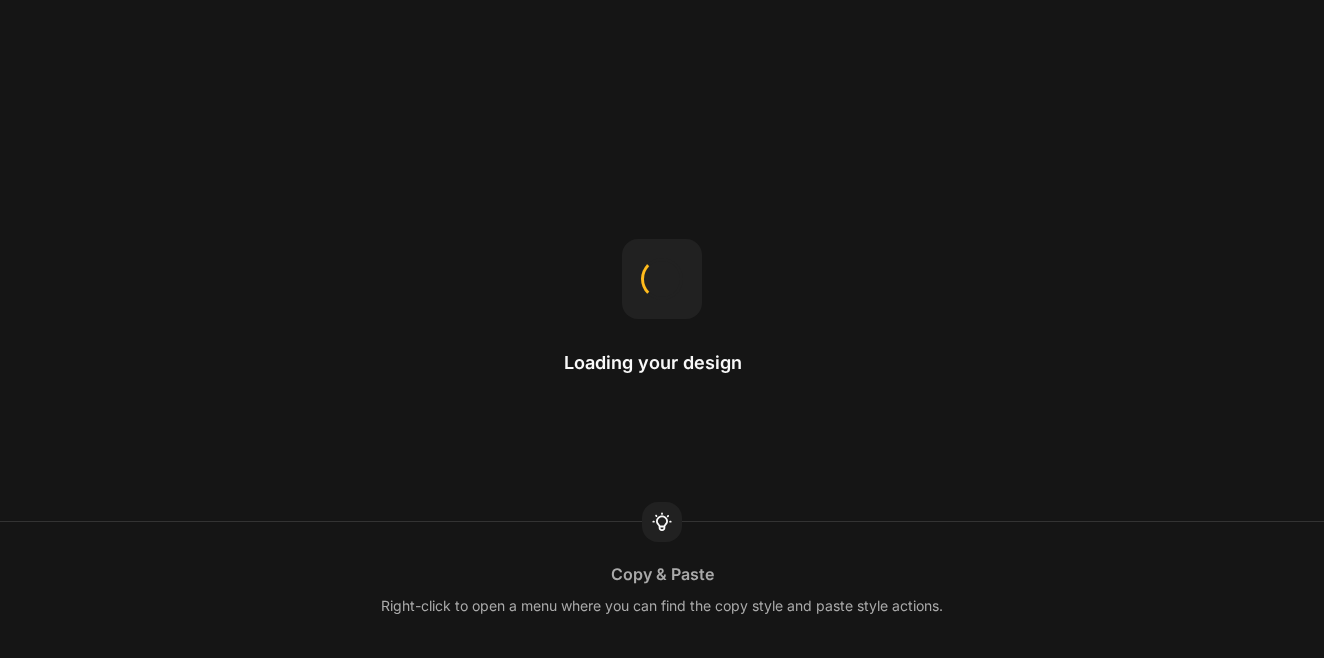 scroll, scrollTop: 0, scrollLeft: 0, axis: both 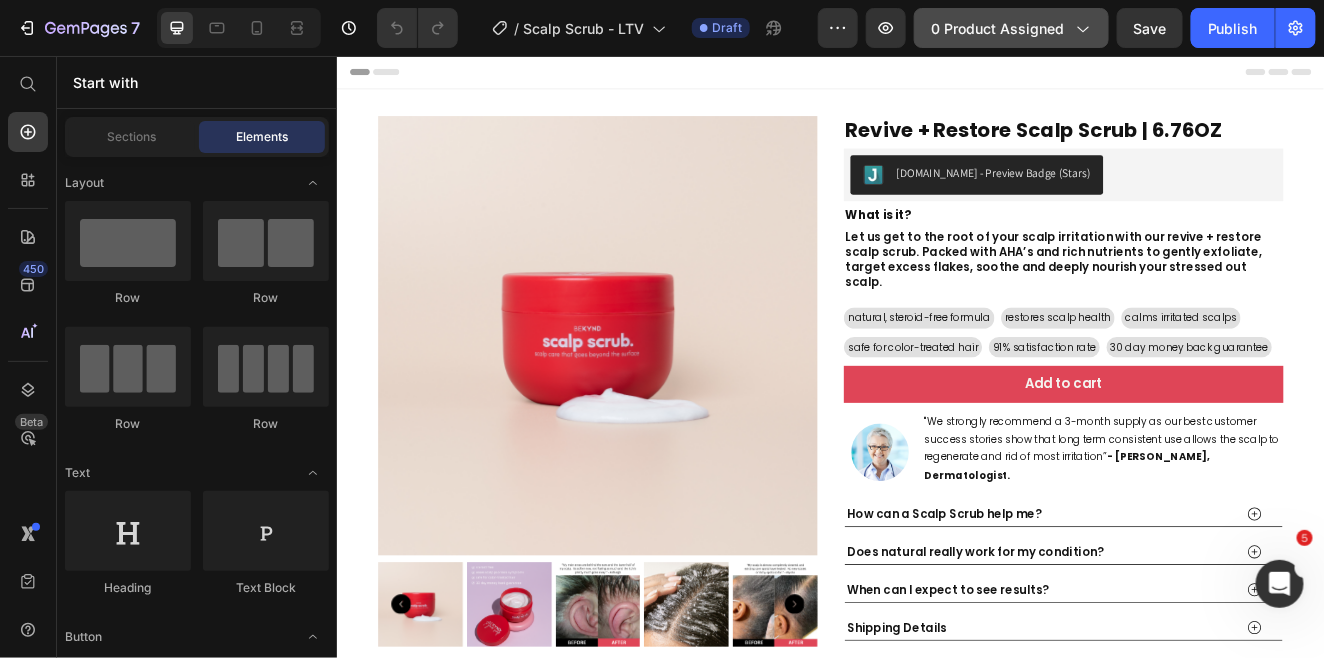 click on "0 product assigned" at bounding box center (1011, 28) 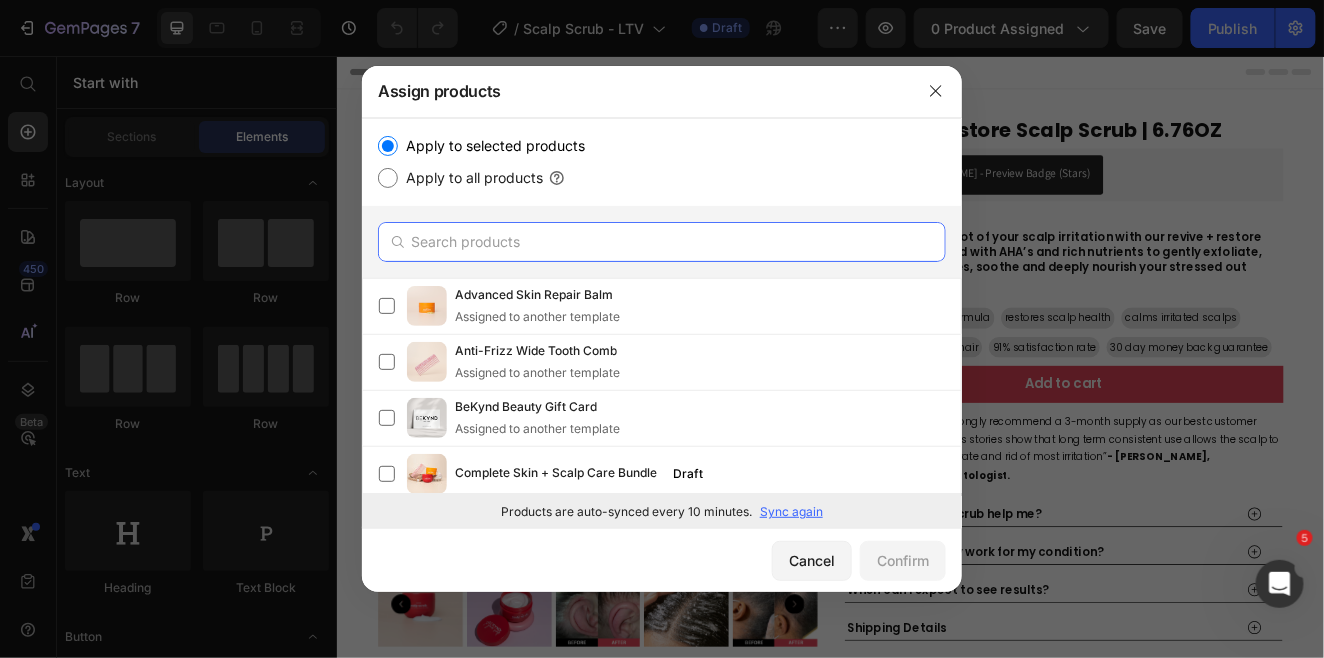 click at bounding box center (662, 242) 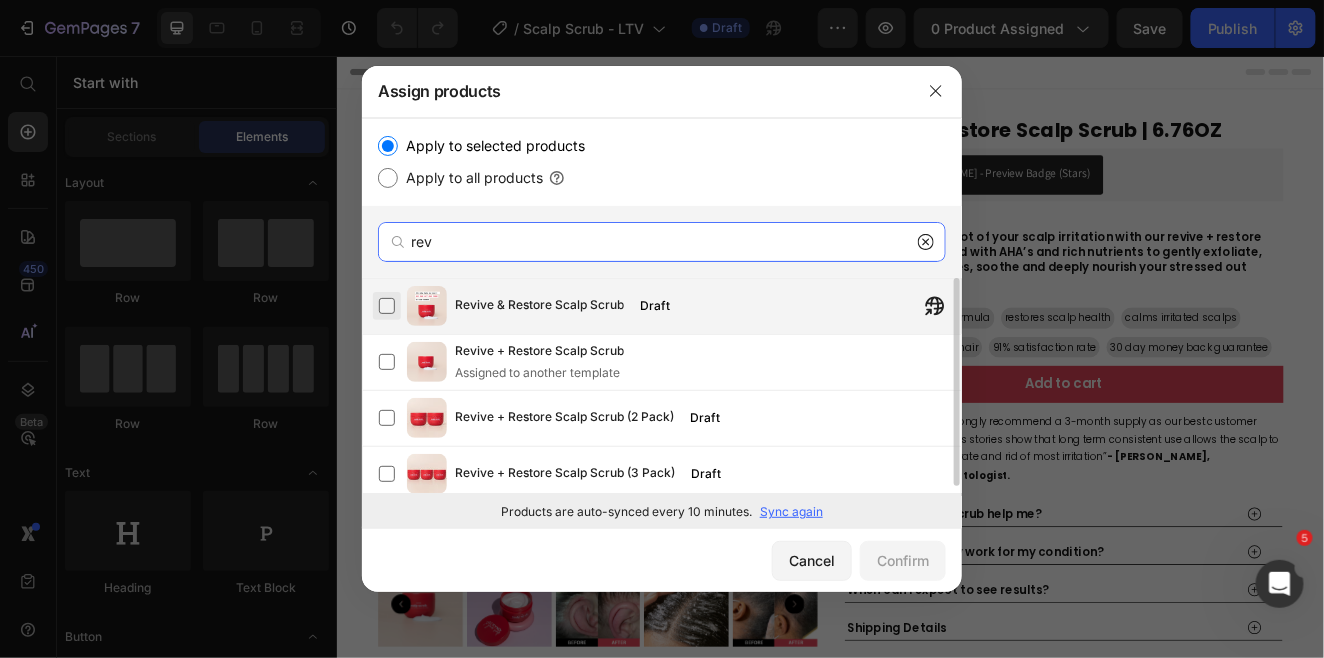 type on "rev" 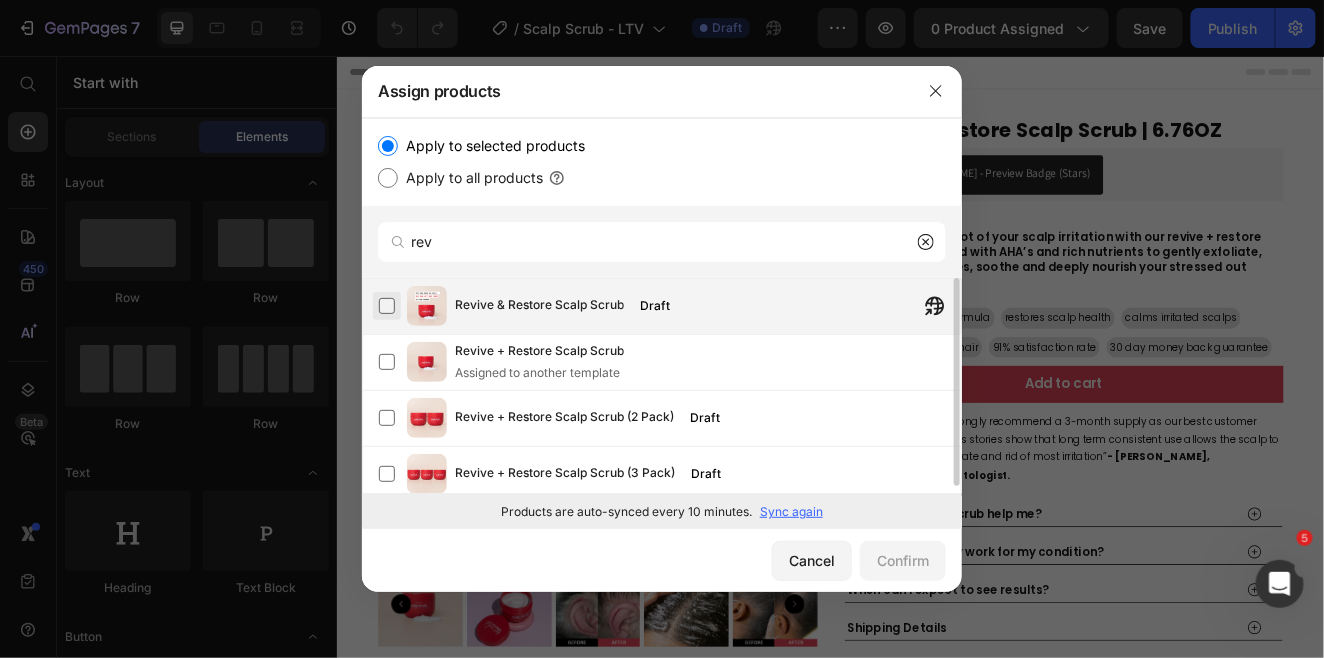 click at bounding box center (387, 306) 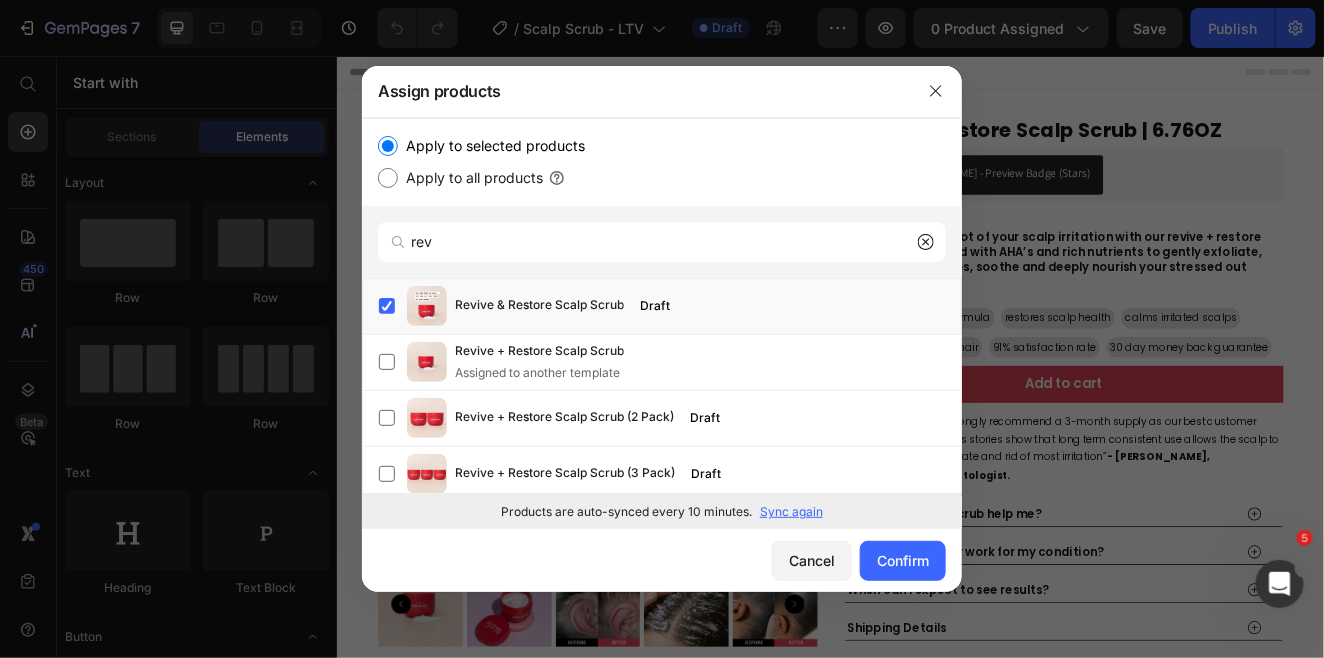 click on "Sync again" at bounding box center [791, 512] 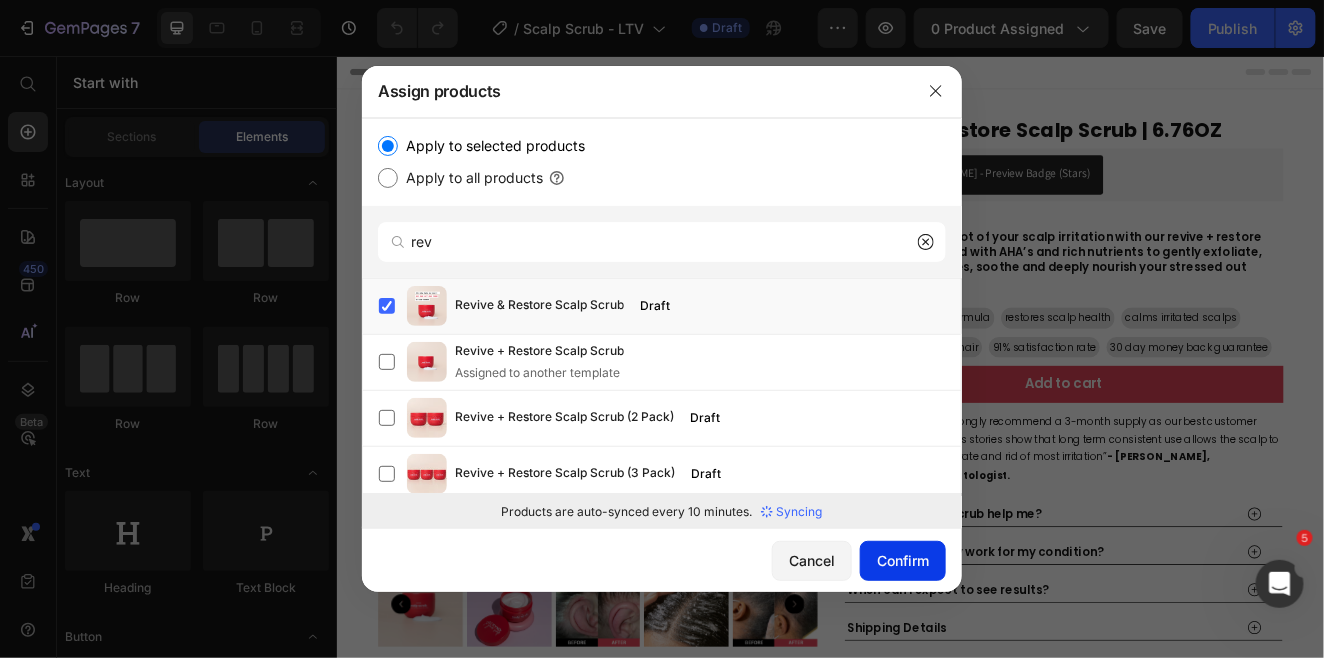 click on "Confirm" at bounding box center [903, 560] 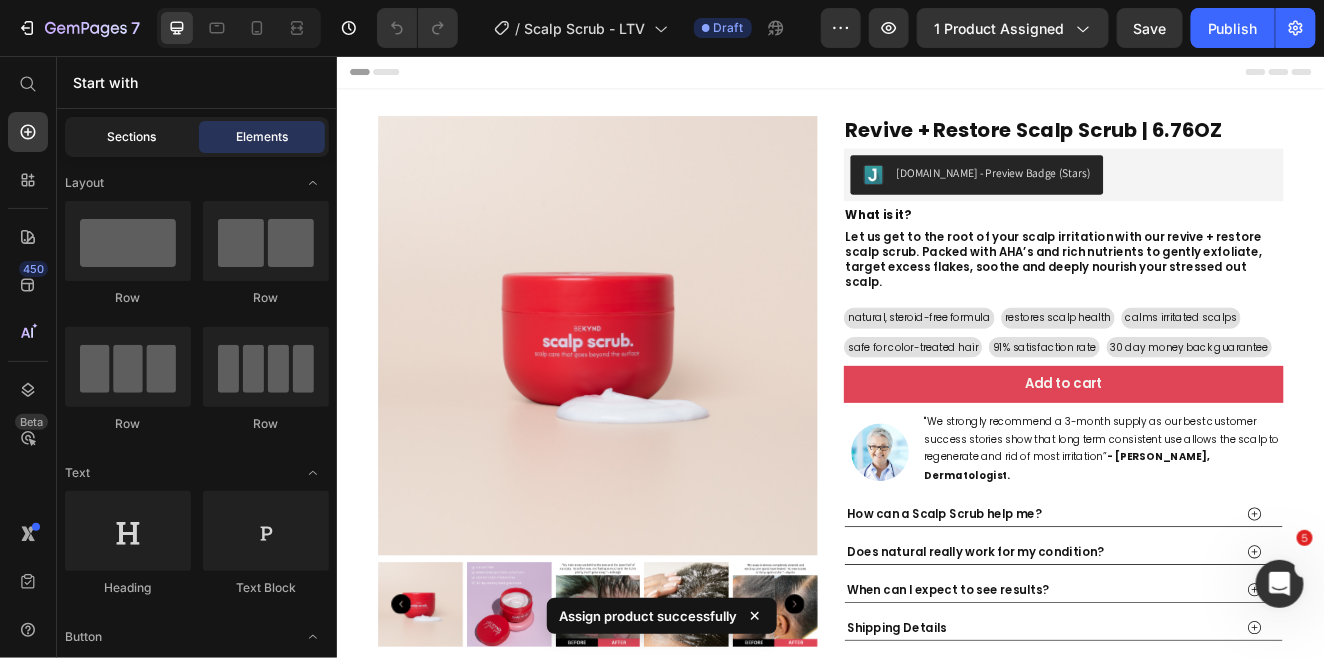 click on "Sections" 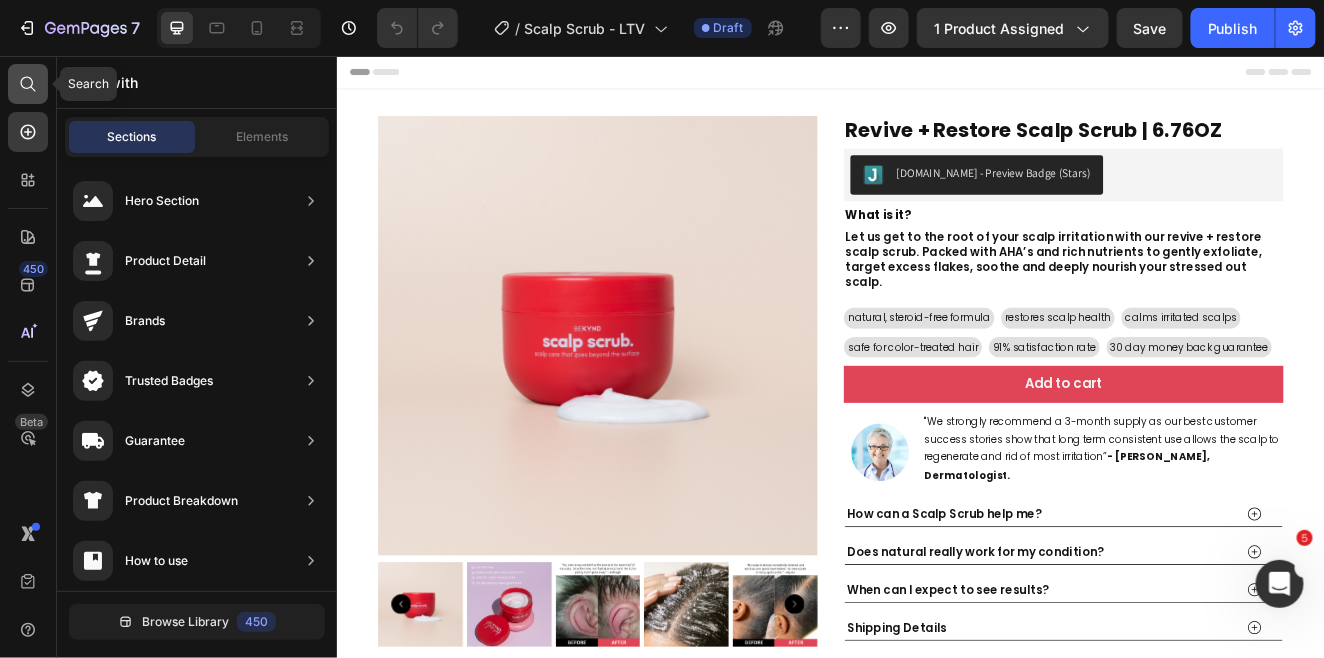 click 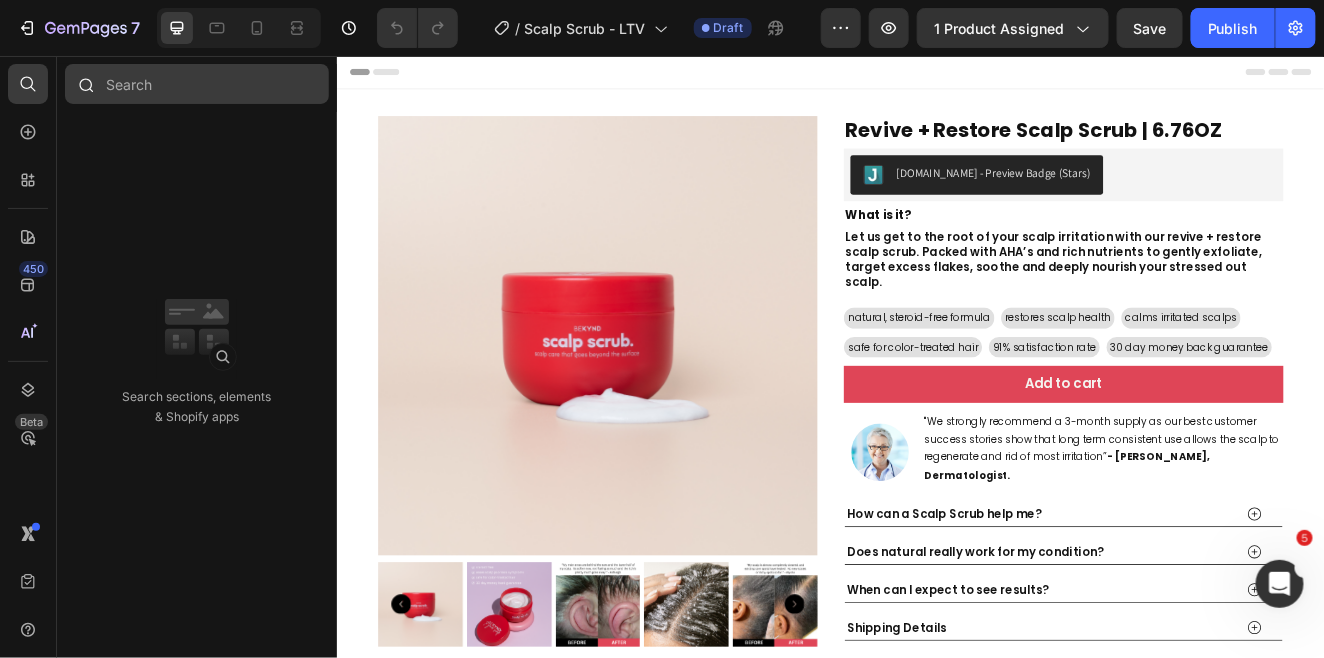 click at bounding box center [197, 84] 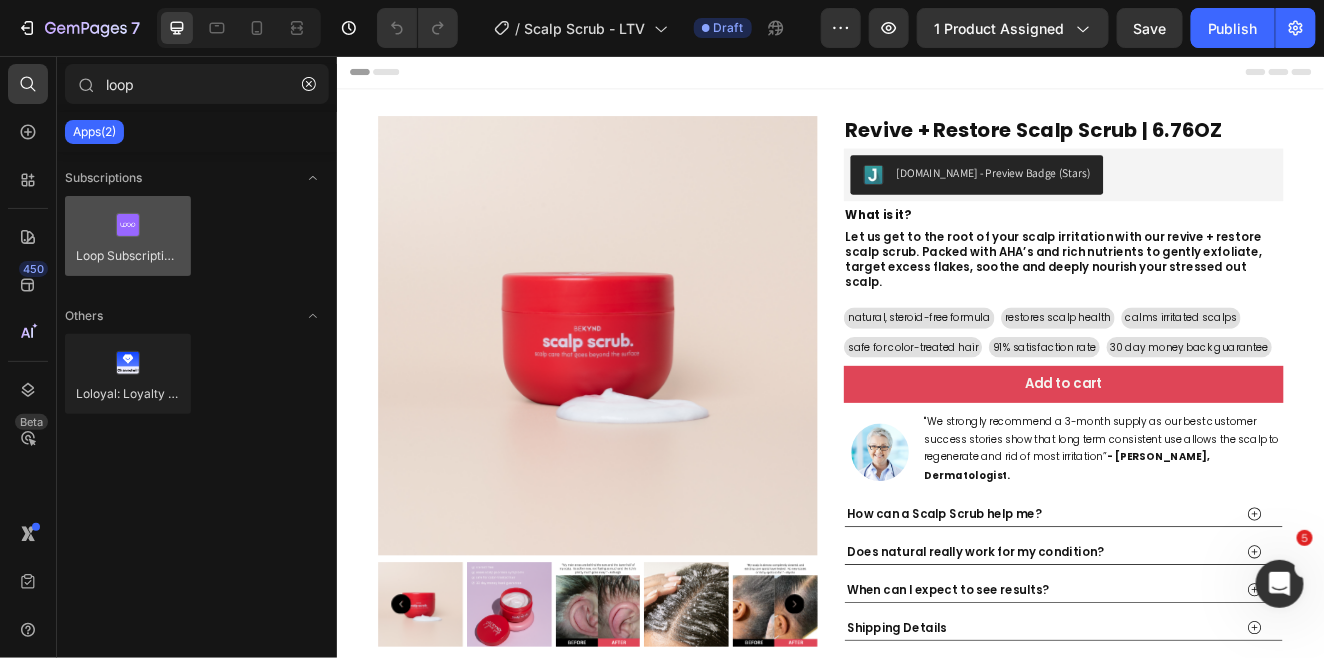type on "loop" 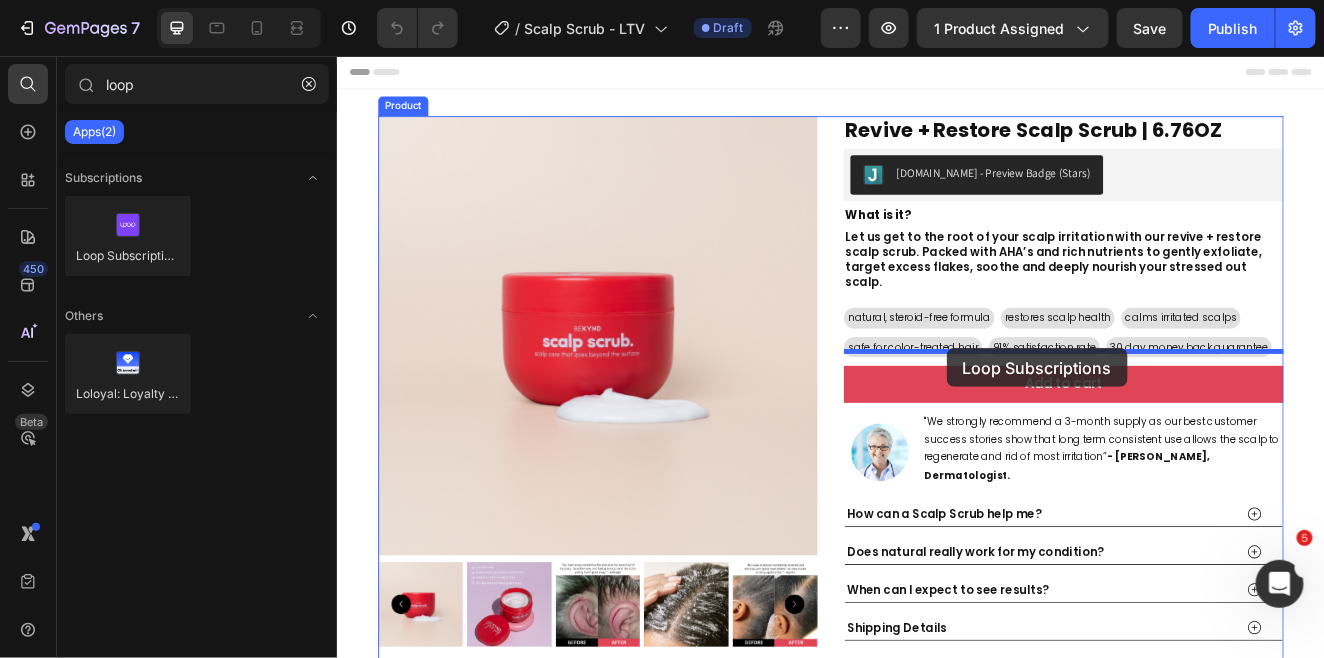 drag, startPoint x: 466, startPoint y: 284, endPoint x: 1077, endPoint y: 411, distance: 624.05927 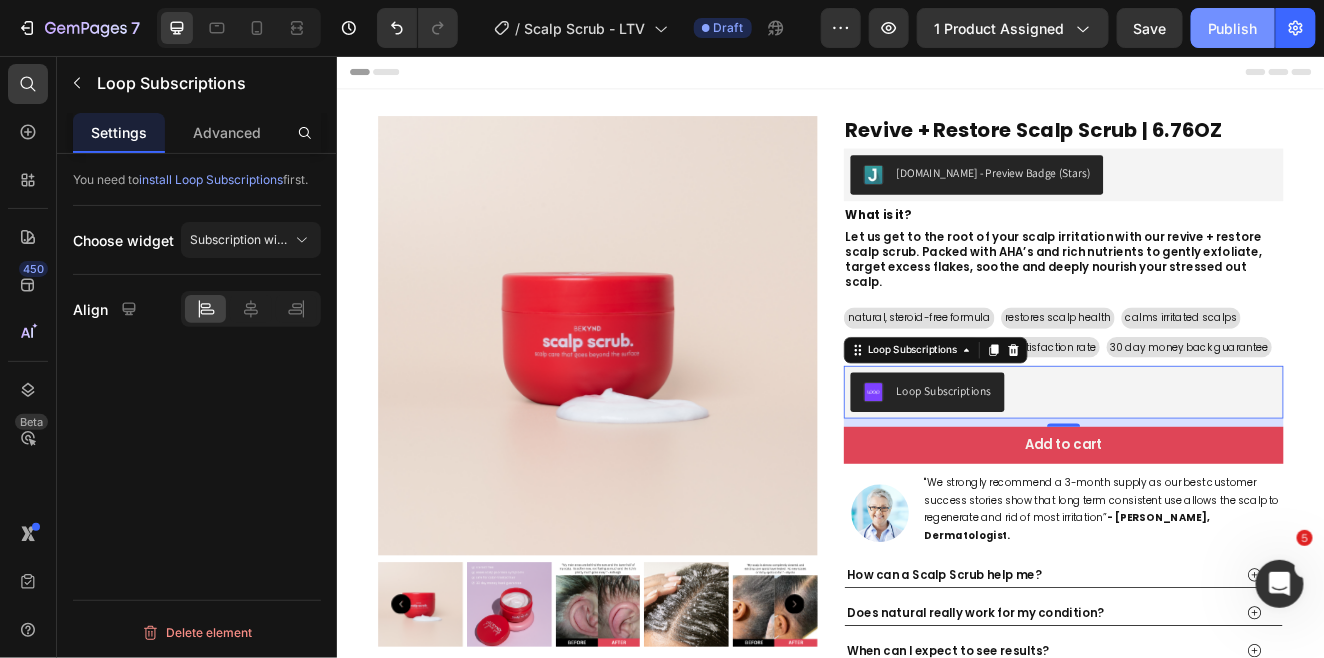 click on "Publish" at bounding box center [1233, 28] 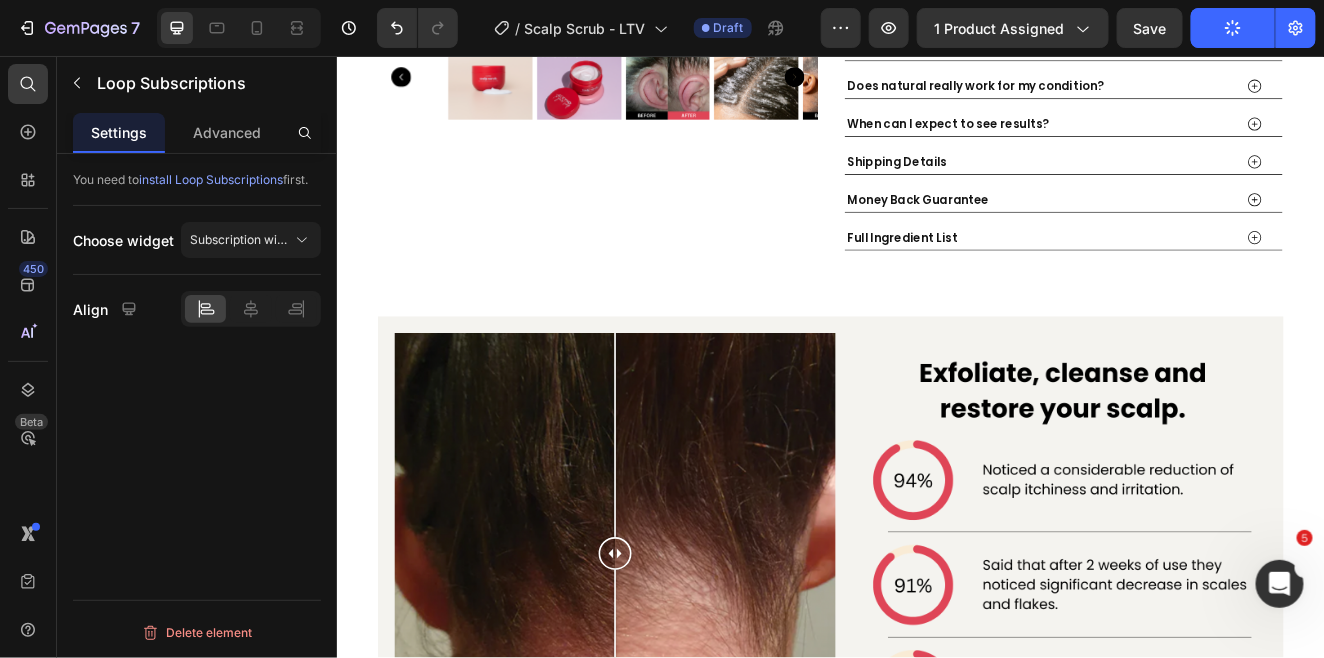 scroll, scrollTop: 0, scrollLeft: 0, axis: both 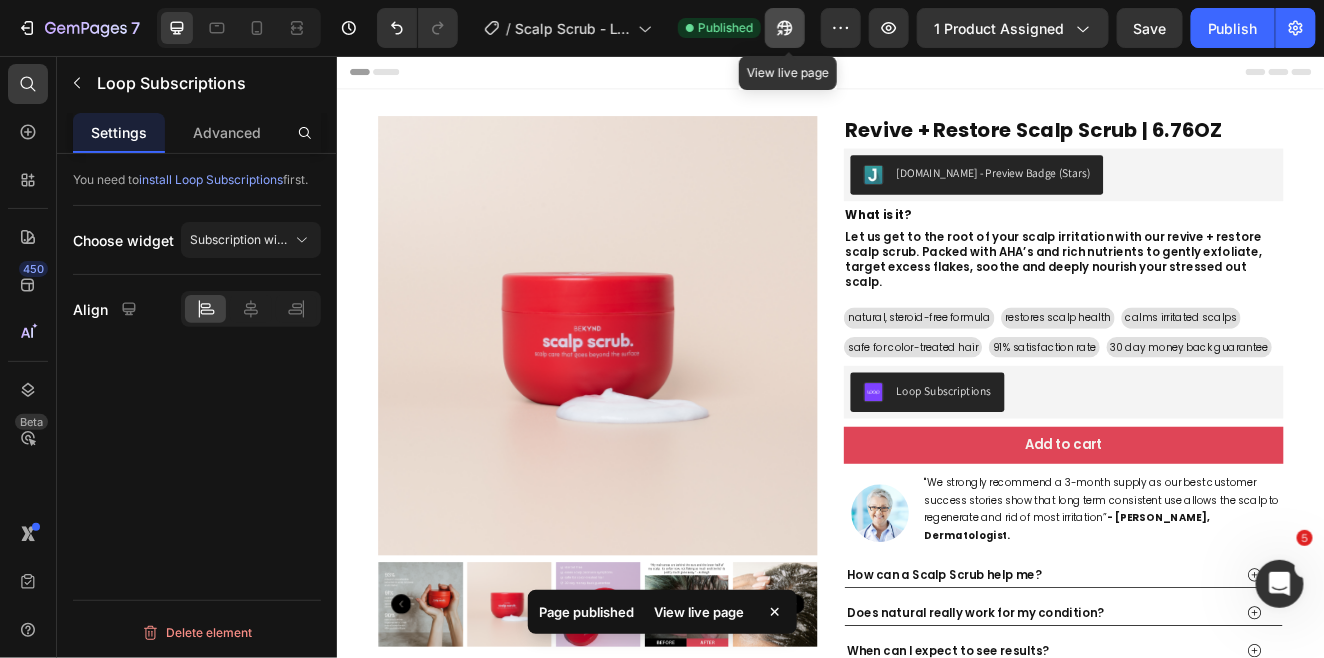 click 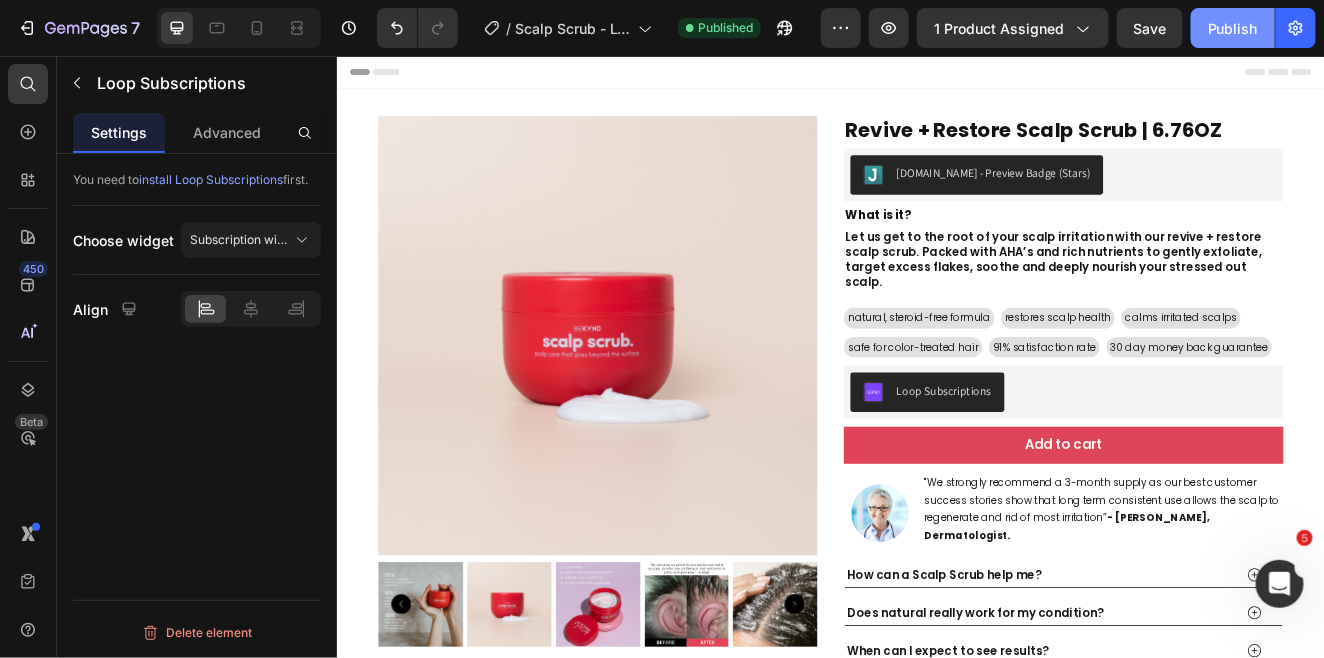 click on "Publish" 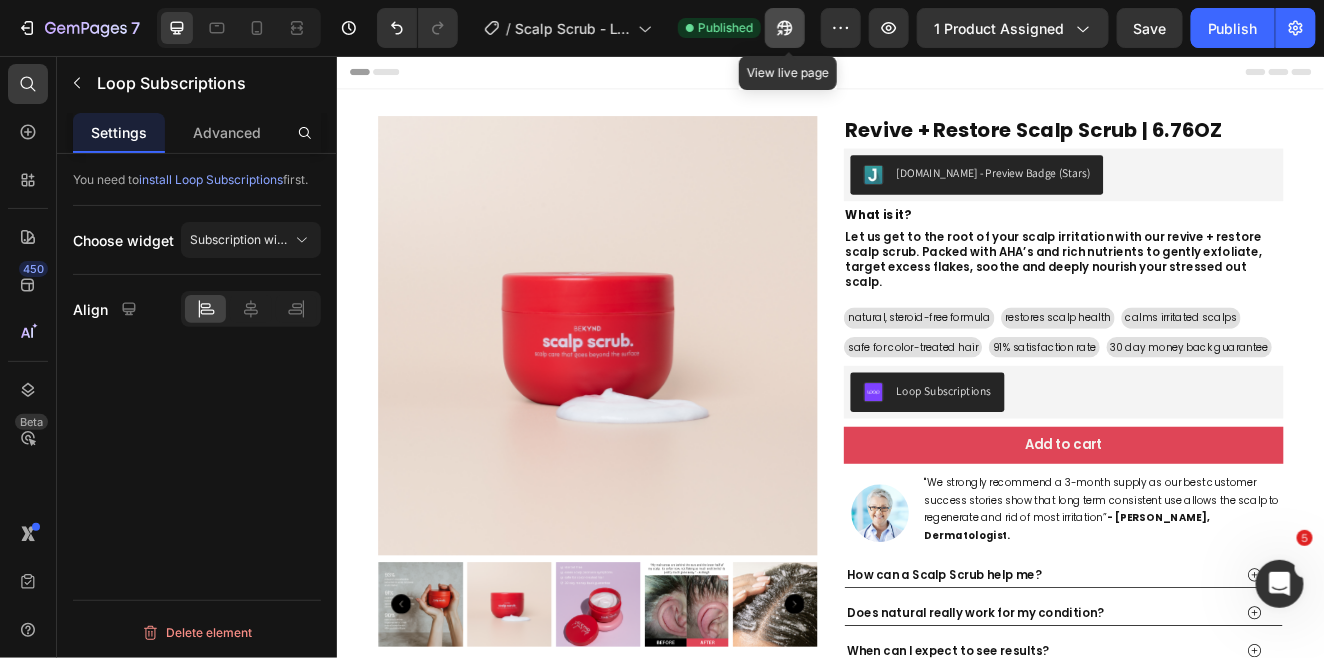 click 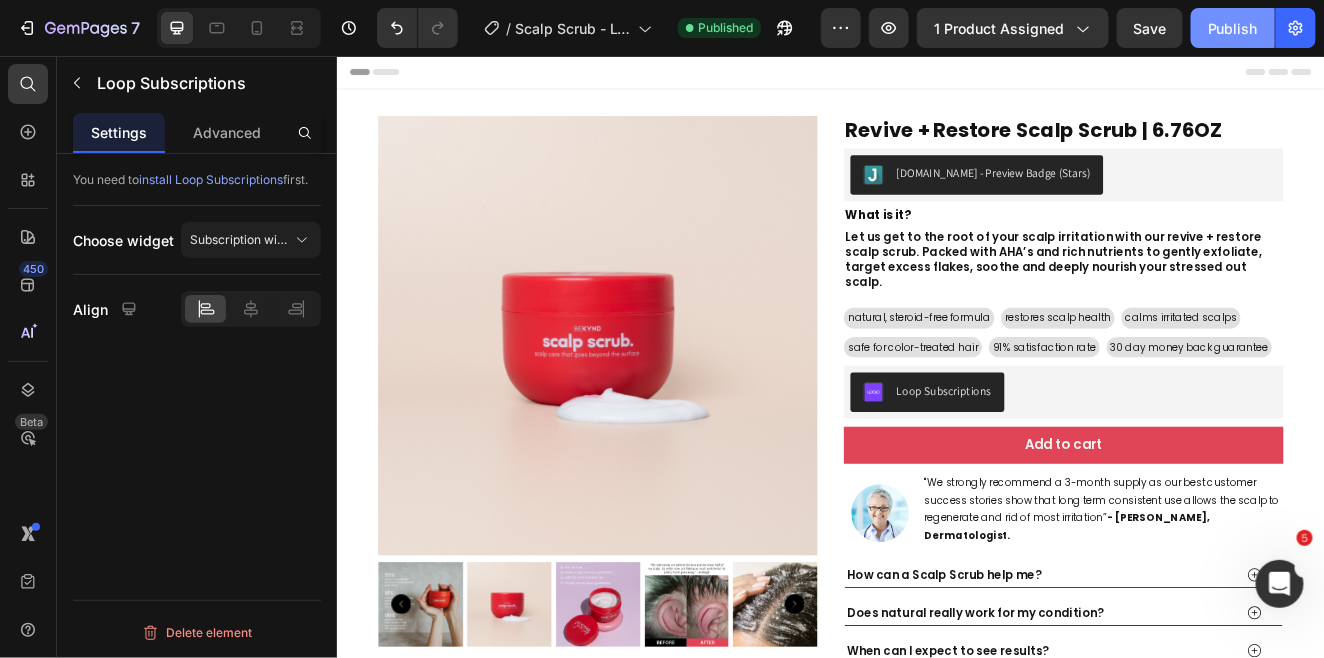 click on "Publish" at bounding box center [1233, 28] 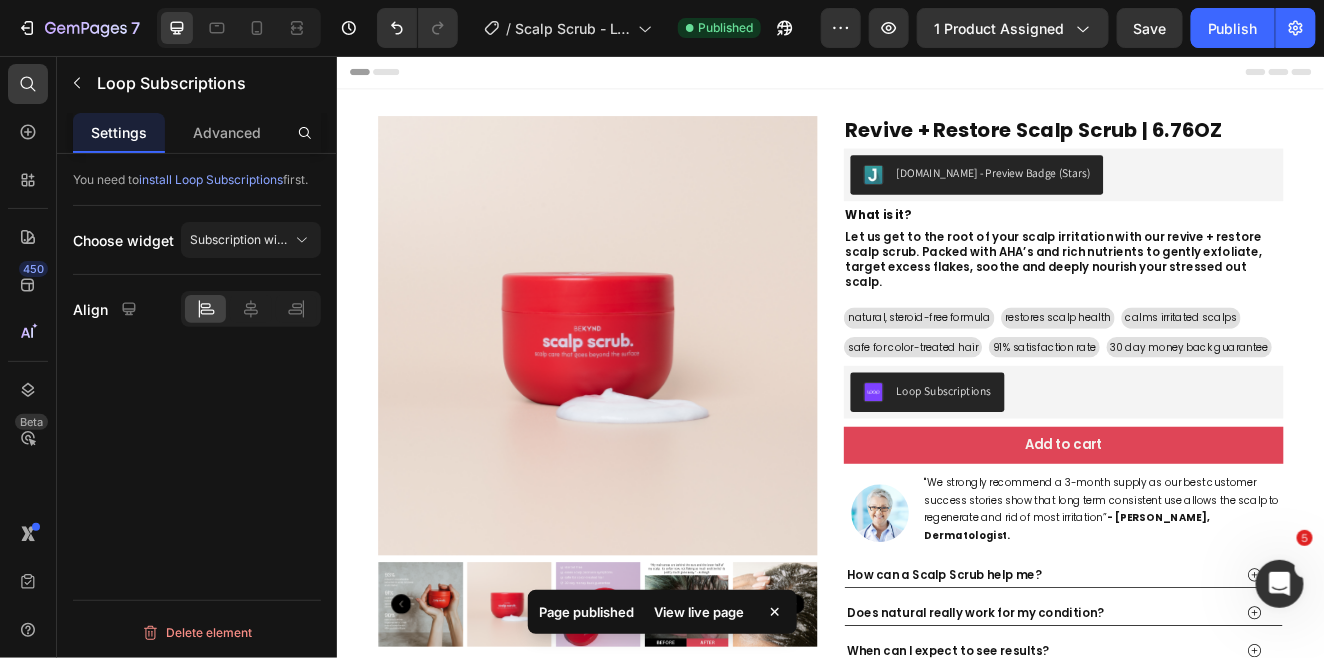 click on "View live page" at bounding box center [700, 612] 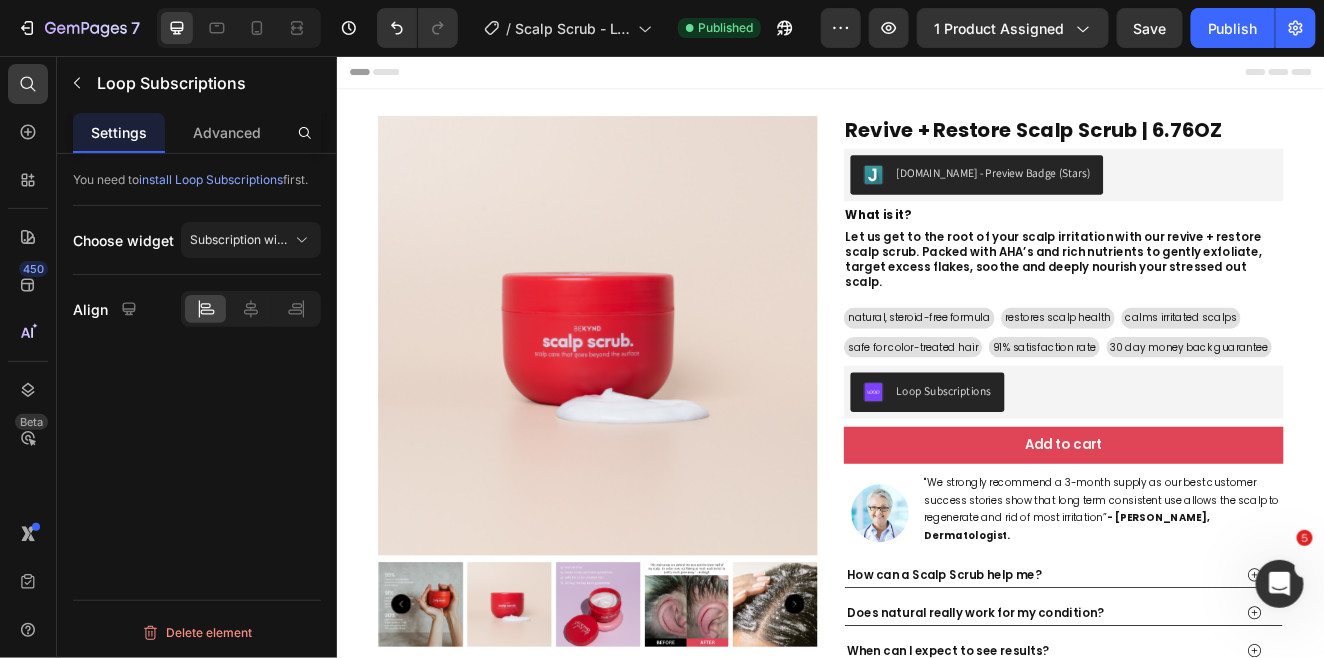 click on "install Loop Subscriptions" at bounding box center (211, 179) 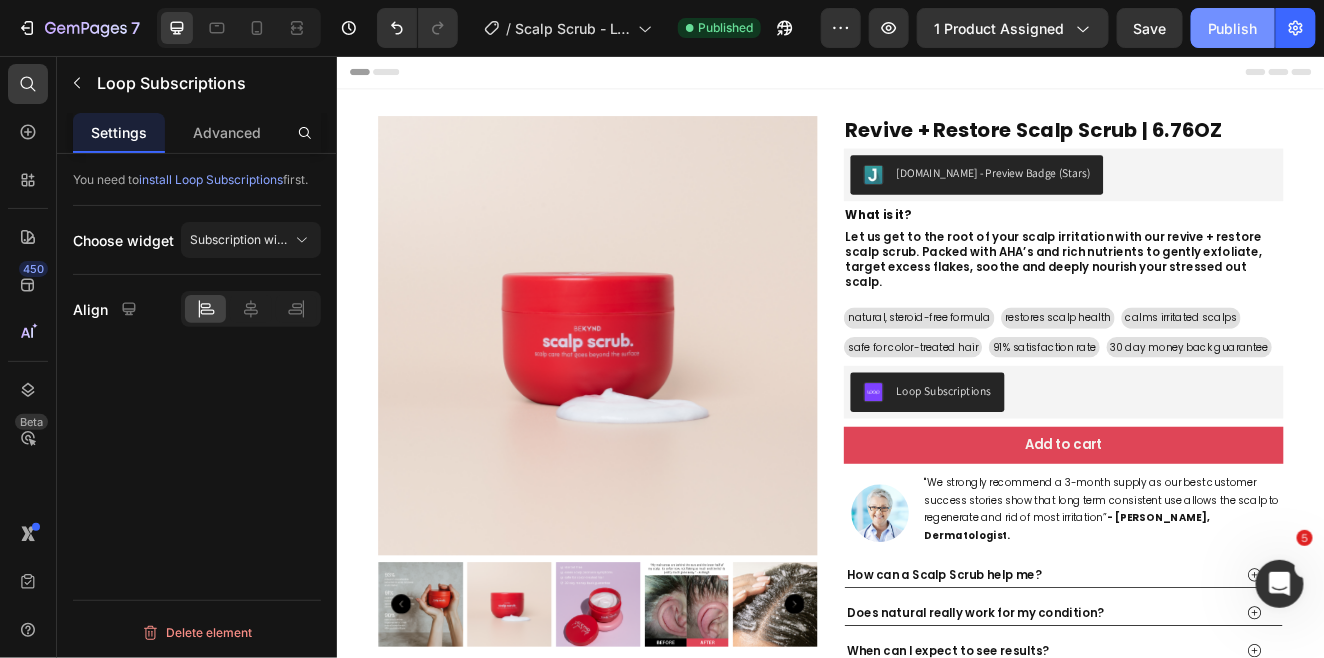 click on "Publish" at bounding box center [1233, 28] 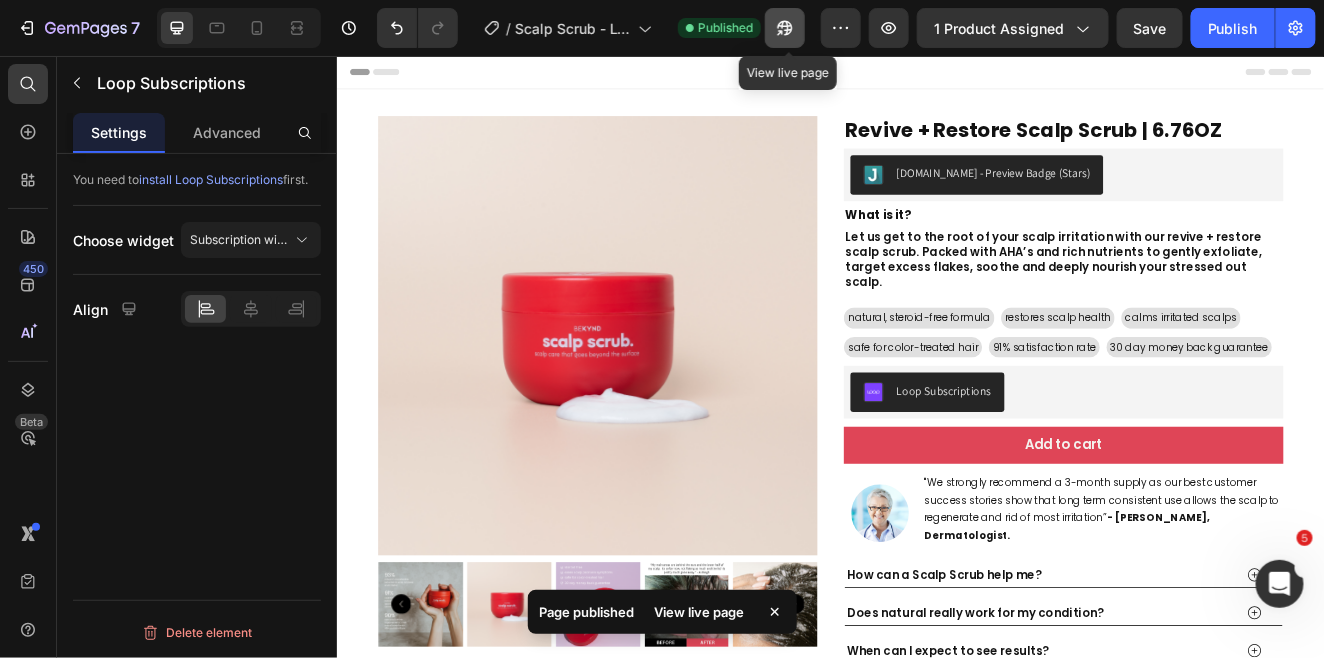click 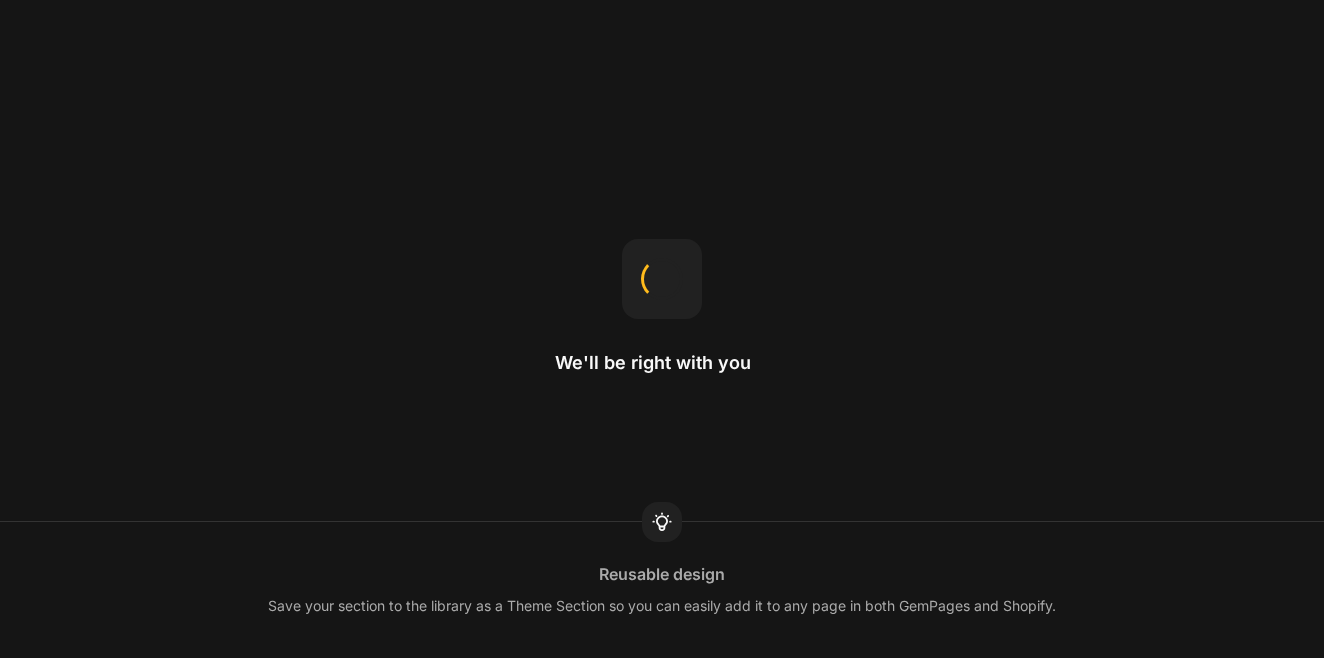scroll, scrollTop: 0, scrollLeft: 0, axis: both 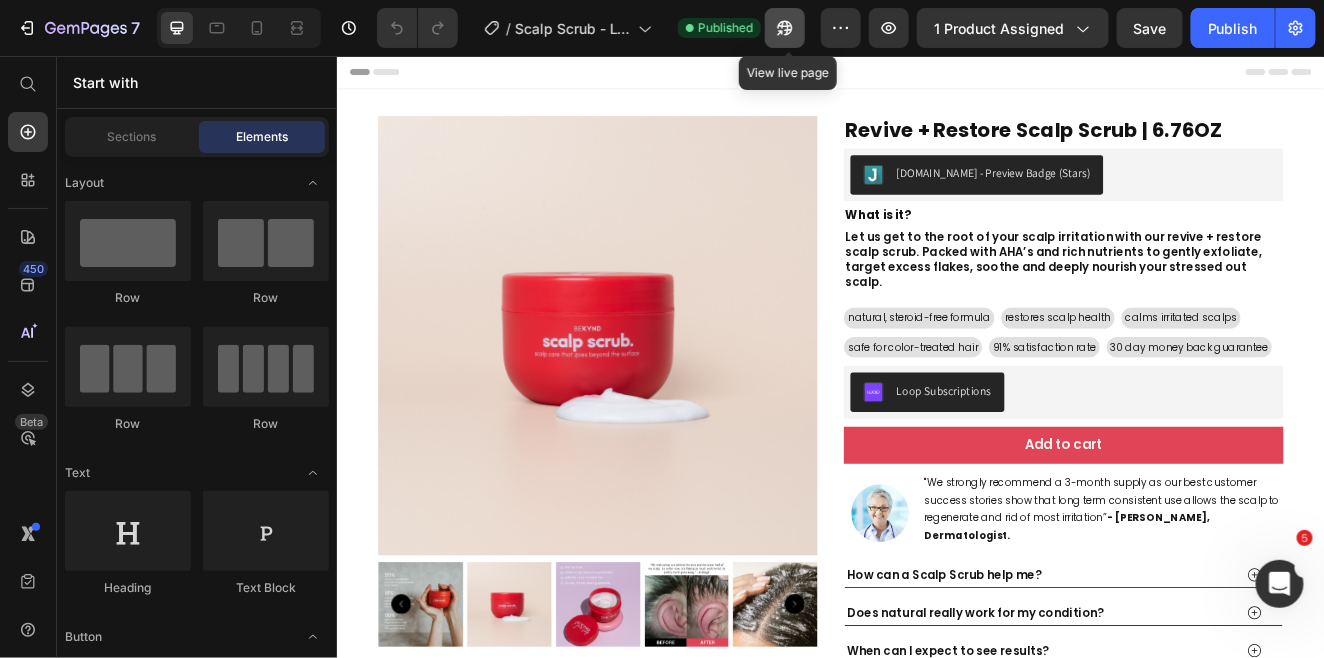 click 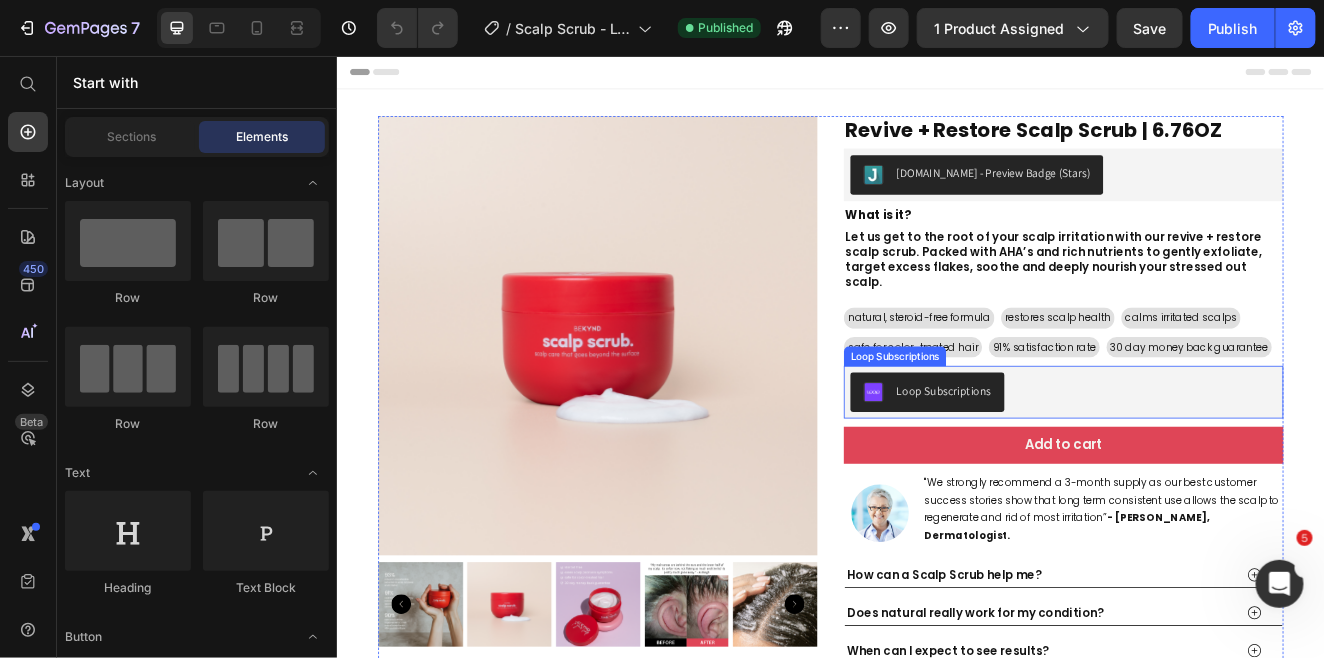 click on "Loop Subscriptions" at bounding box center [1219, 465] 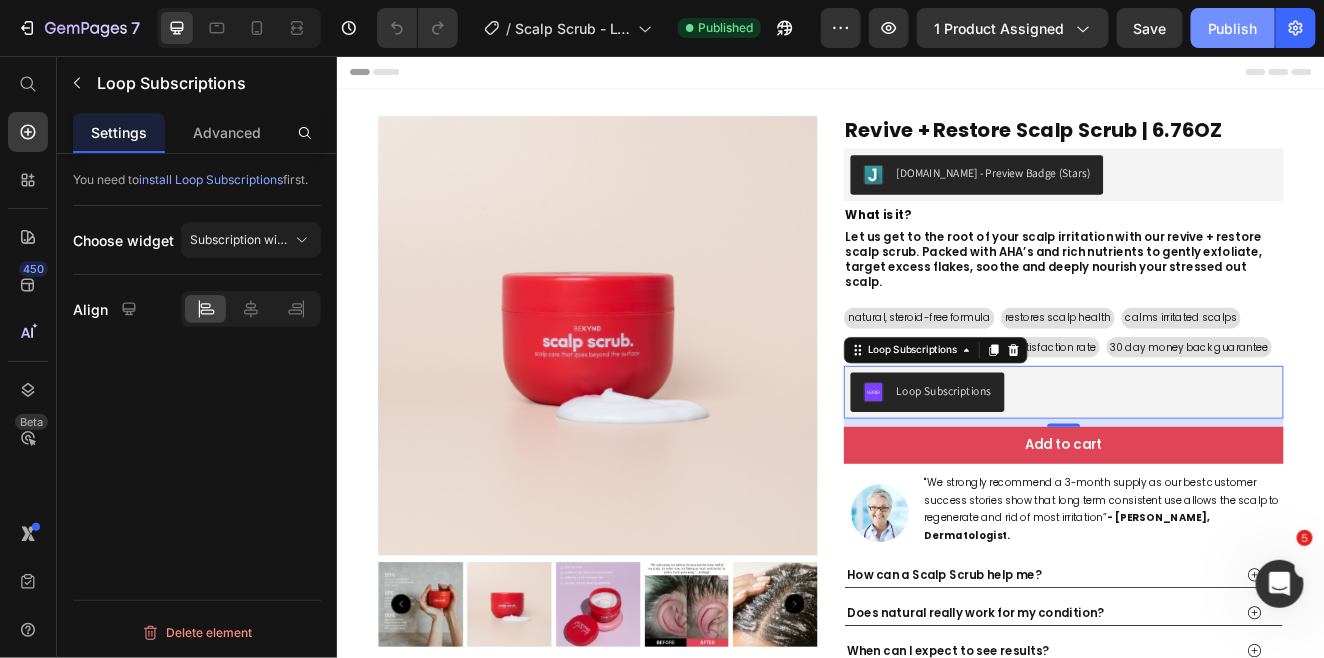 click on "Publish" at bounding box center (1233, 28) 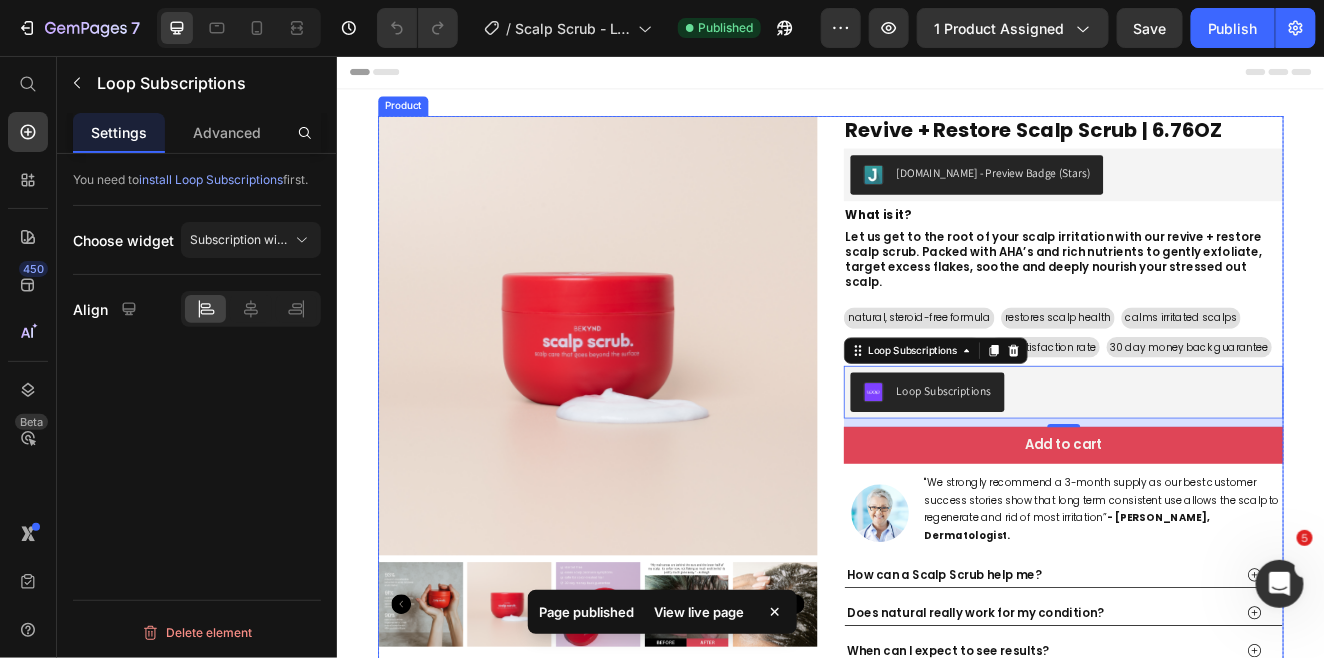 click on "Product Images revive + Restore Scalp Scrub | 6.76OZ Heading Judge.me - Preview Badge (Stars) Judge.me What is it? Heading Let us get to the root of your scalp irritation with our revive + restore scalp scrub. Packed with AHA’s and rich nutrients to gently exfoliate, target excess flakes, soothe and deeply nourish your stressed out scalp. Text Block  natural, steroid-free formula  Text Block  restores scalp health  Text Block Row  calms irritated scalps  Text Block safe for color-treated hair Text Block Row 91% satisfaction rate Text Block 30-Day money back guarateee Text Block Row  natural, steroid-free formula  Text Block  restores scalp health  Text Block  calms irritated scalps  Text Block Row  safe for color-treated hair  Text Block  91% satisfaction rate  Text Block  30 day money back guarantee  Text Block Row Loop Subscriptions Loop Subscriptions   10 Add to cart Add to Cart Image - Julie Johnson, Dermatologist. Text Block Row" at bounding box center [936, 531] 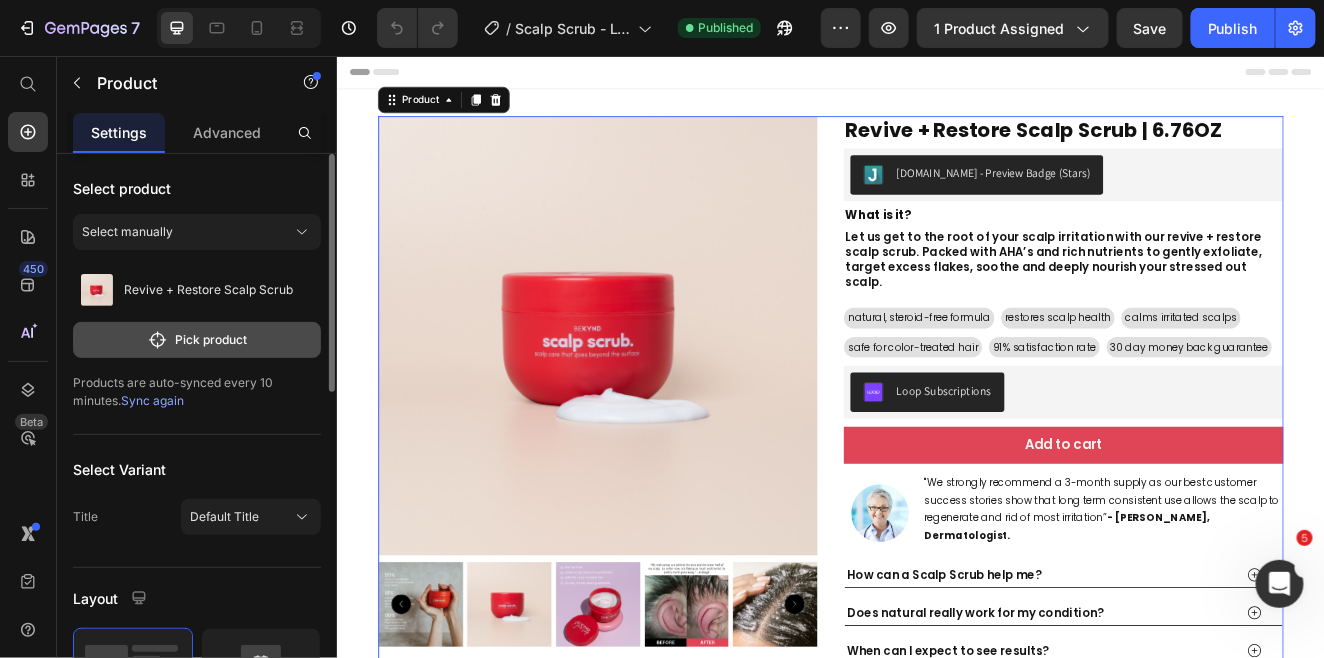 click on "Pick product" at bounding box center (197, 340) 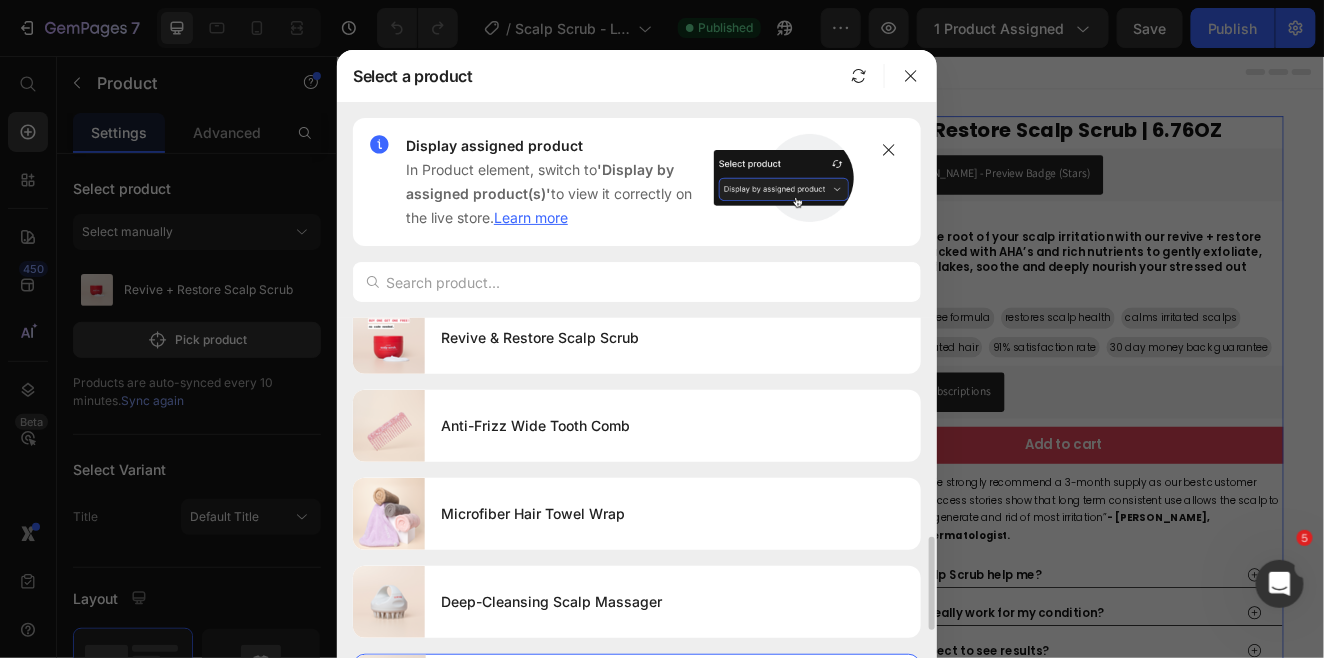 scroll, scrollTop: 867, scrollLeft: 0, axis: vertical 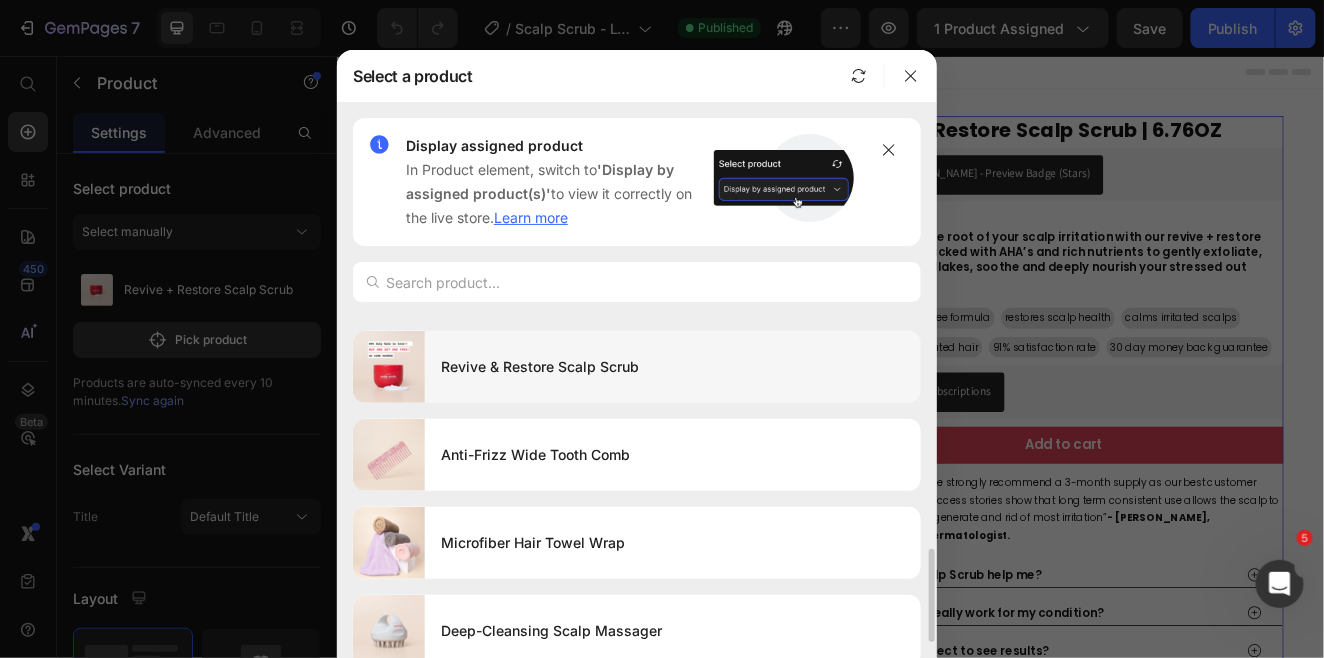 click on "Revive & Restore Scalp Scrub" at bounding box center (673, 367) 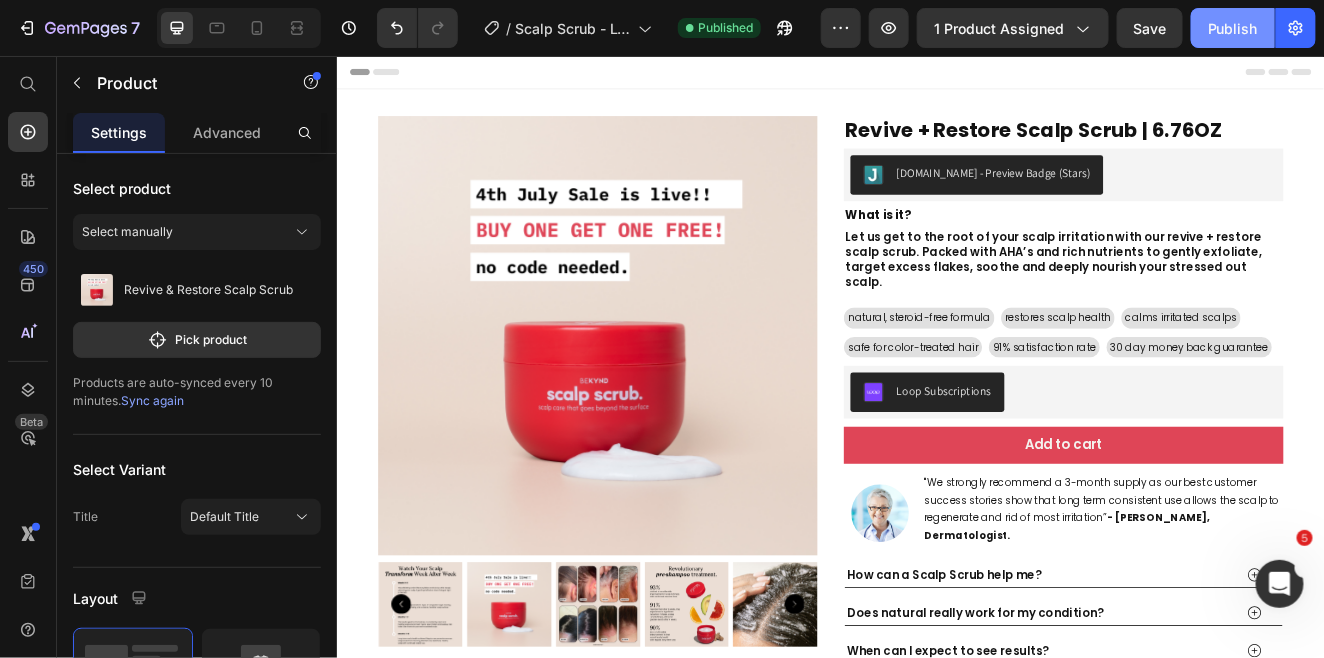 click on "Publish" at bounding box center [1233, 28] 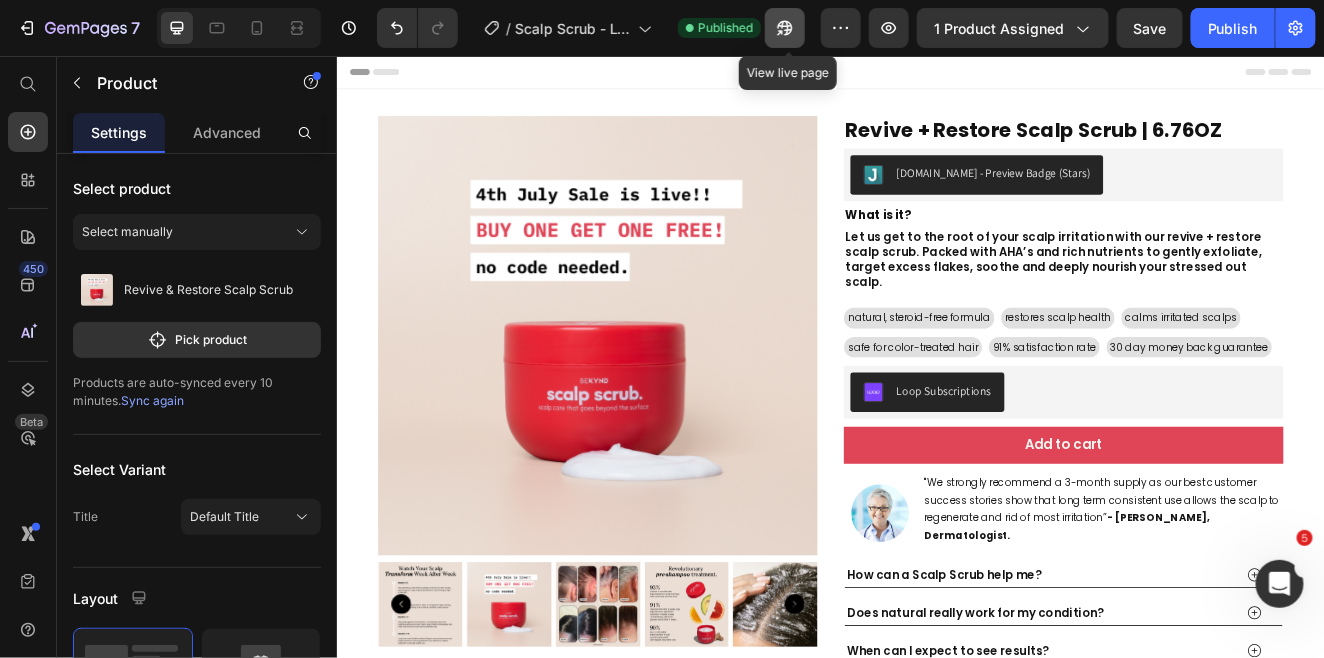 click 